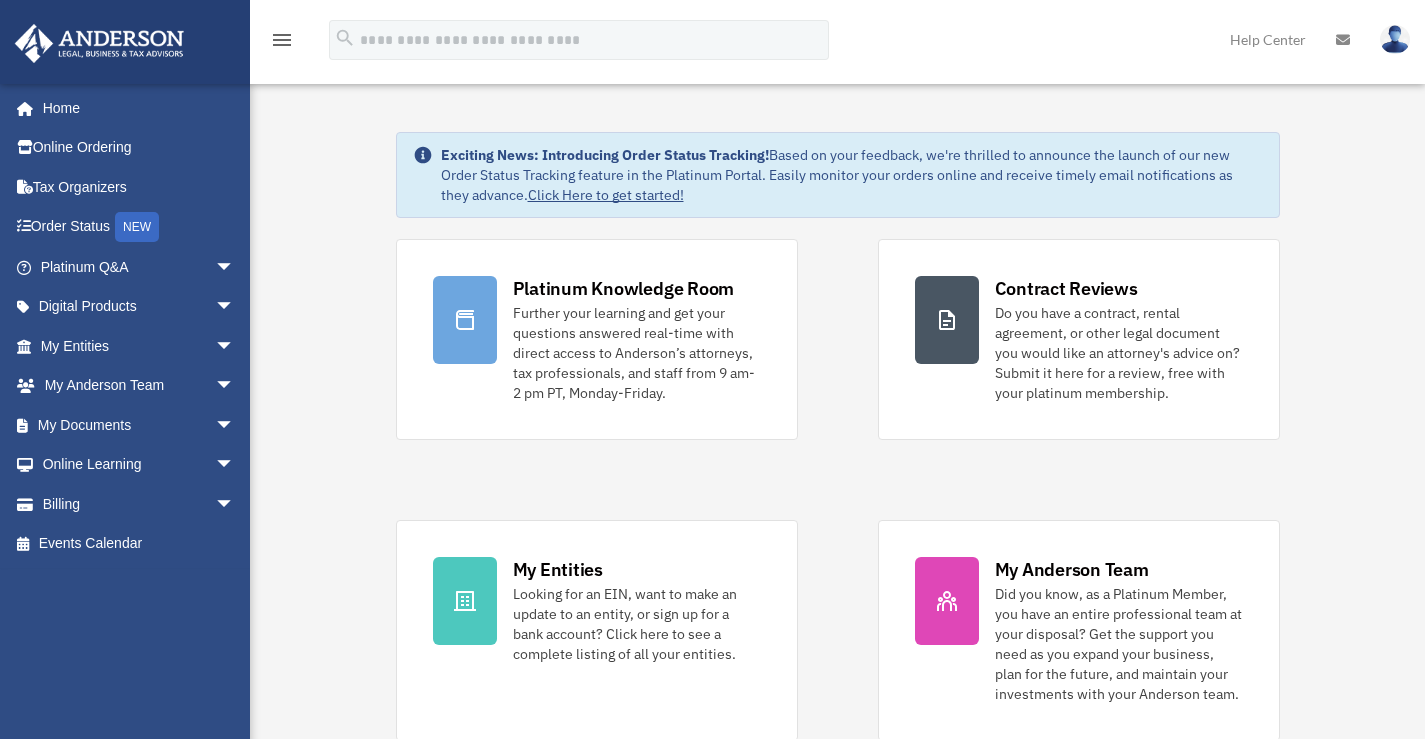 scroll, scrollTop: 0, scrollLeft: 0, axis: both 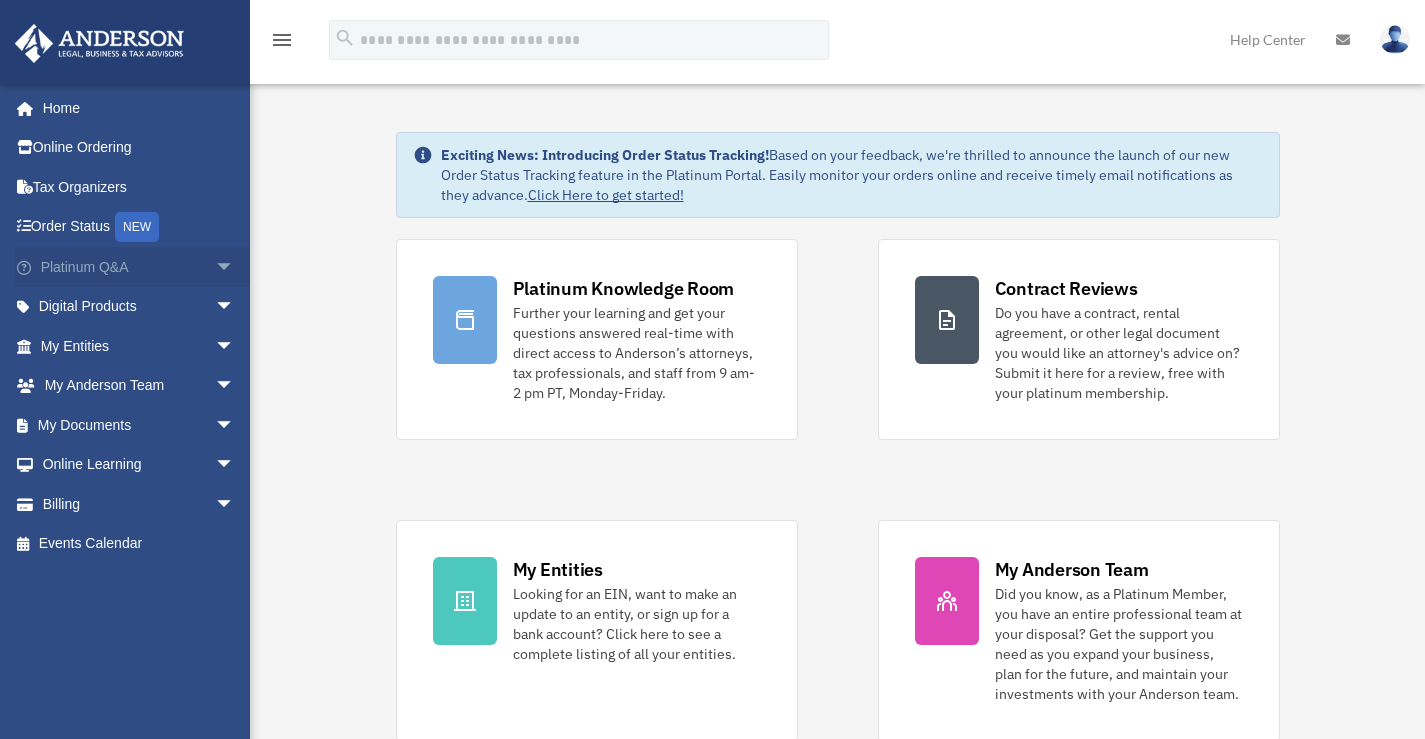 click on "arrow_drop_down" at bounding box center [235, 267] 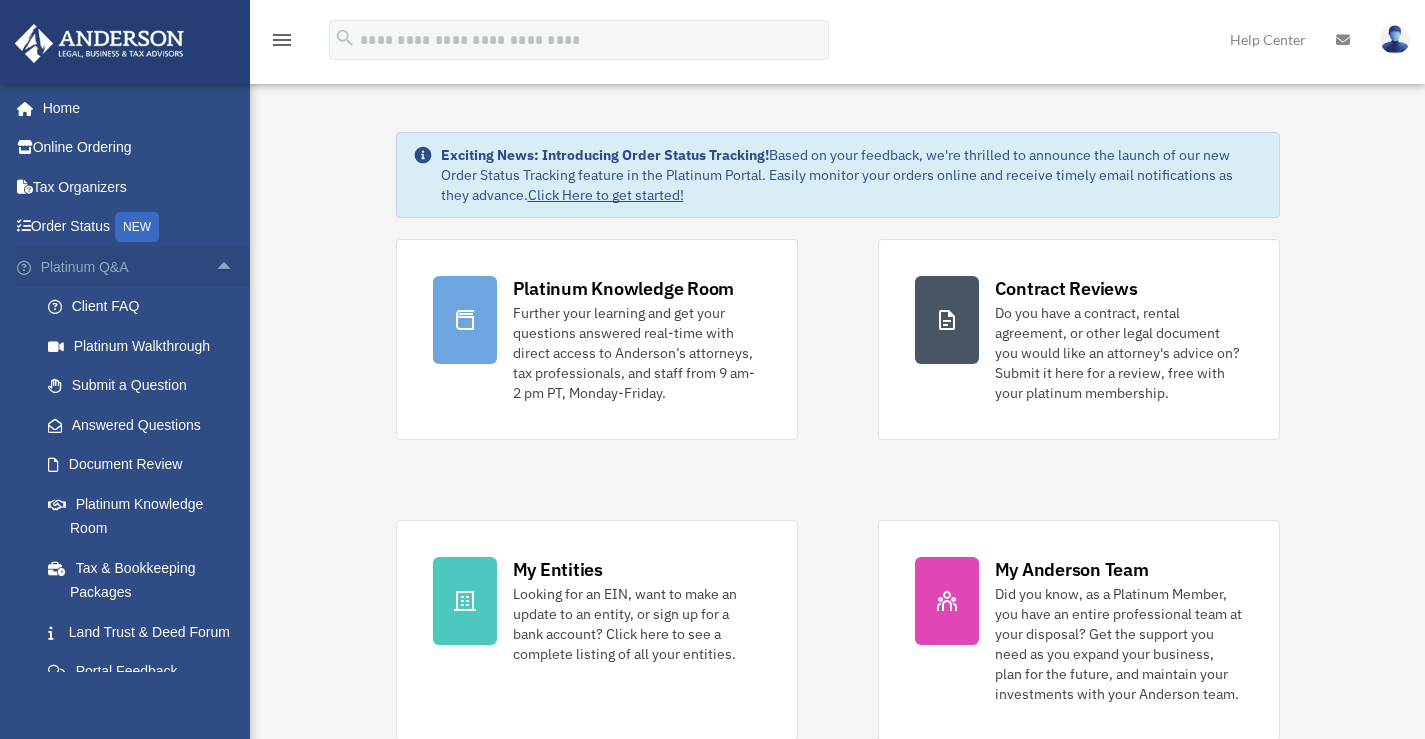 click on "arrow_drop_up" at bounding box center [235, 267] 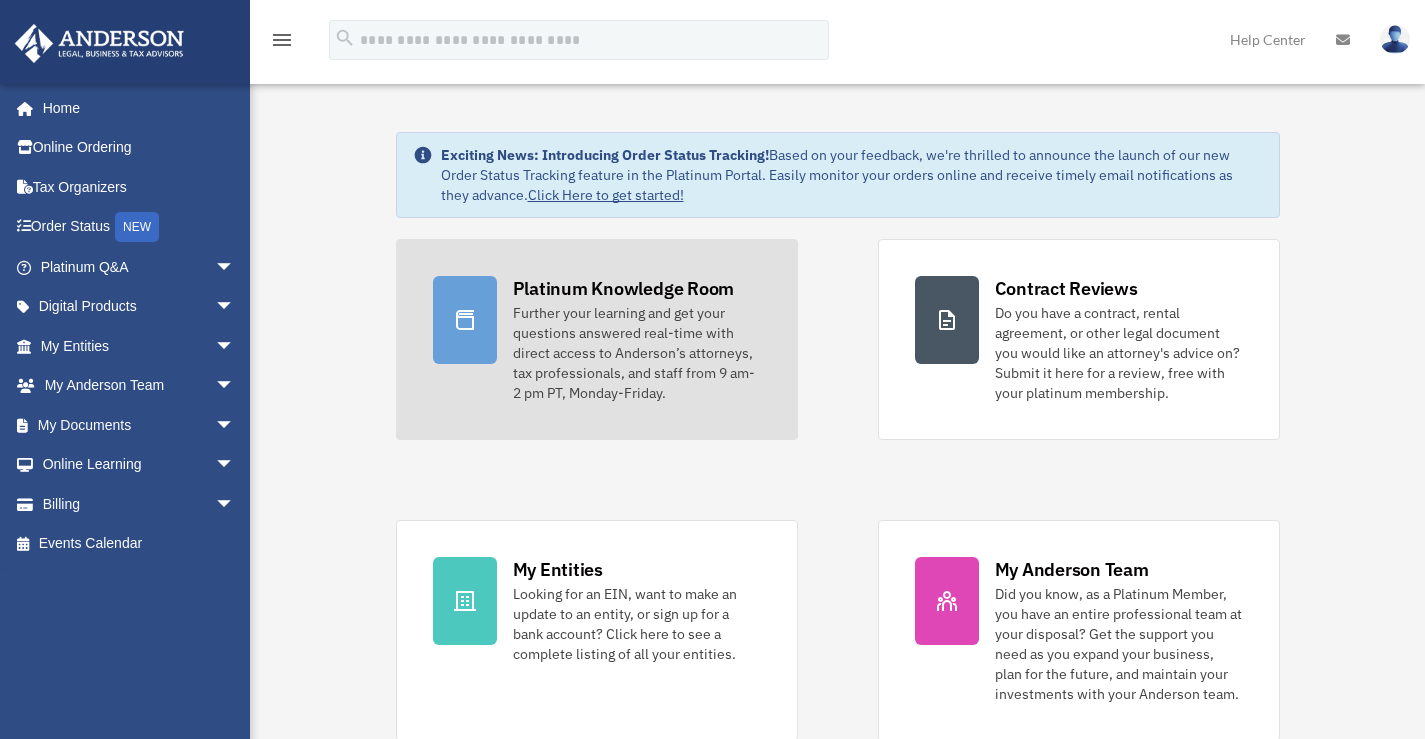 click on "Platinum Knowledge Room" at bounding box center (624, 288) 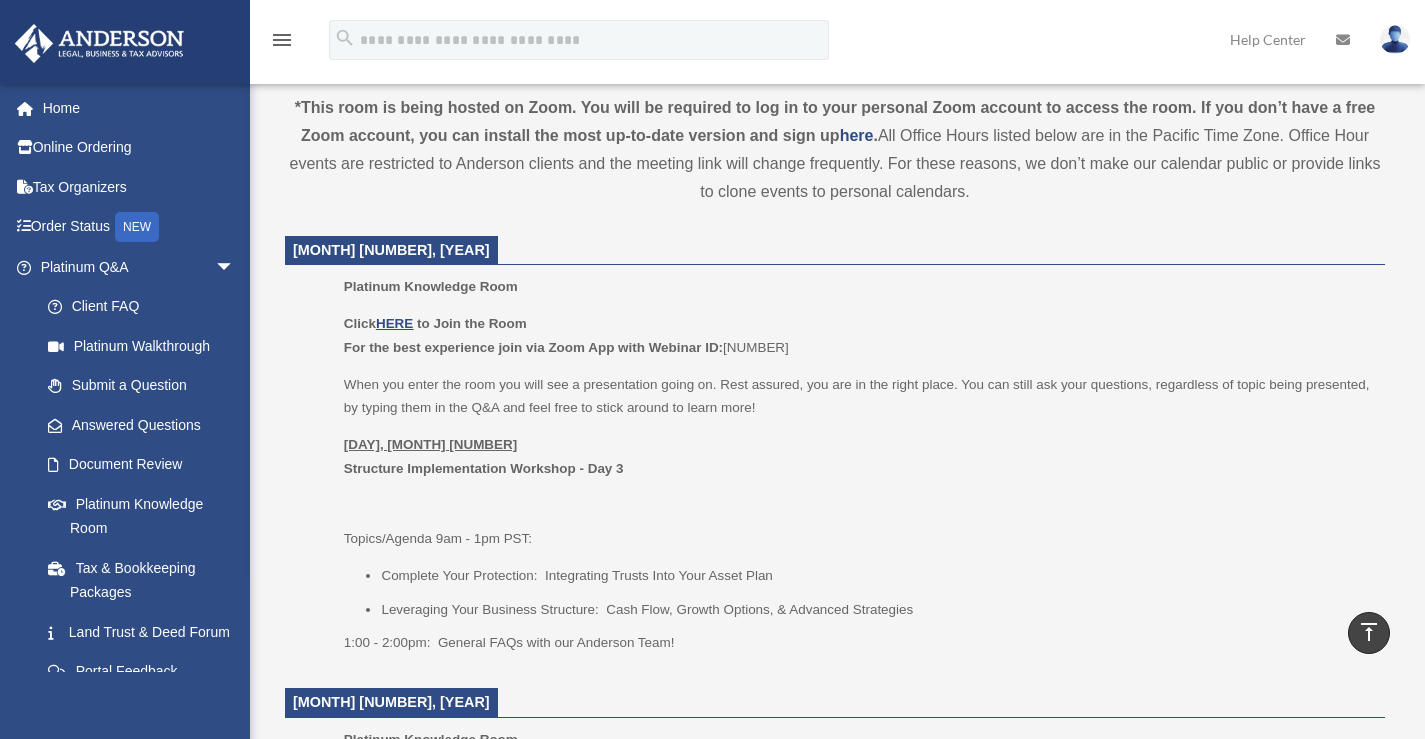 scroll, scrollTop: 800, scrollLeft: 0, axis: vertical 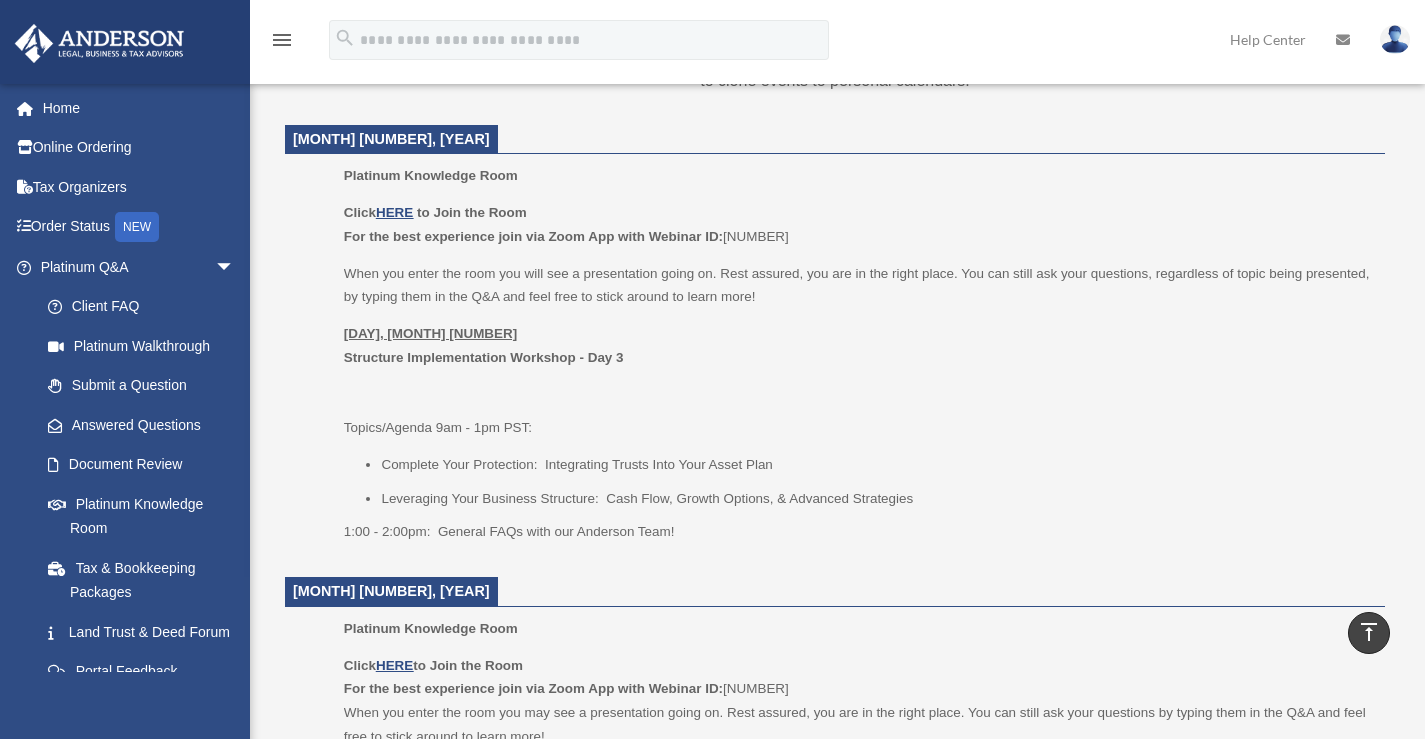 click on "1:00 - 2:00pm:  General FAQs with our Anderson Team!" at bounding box center [857, 532] 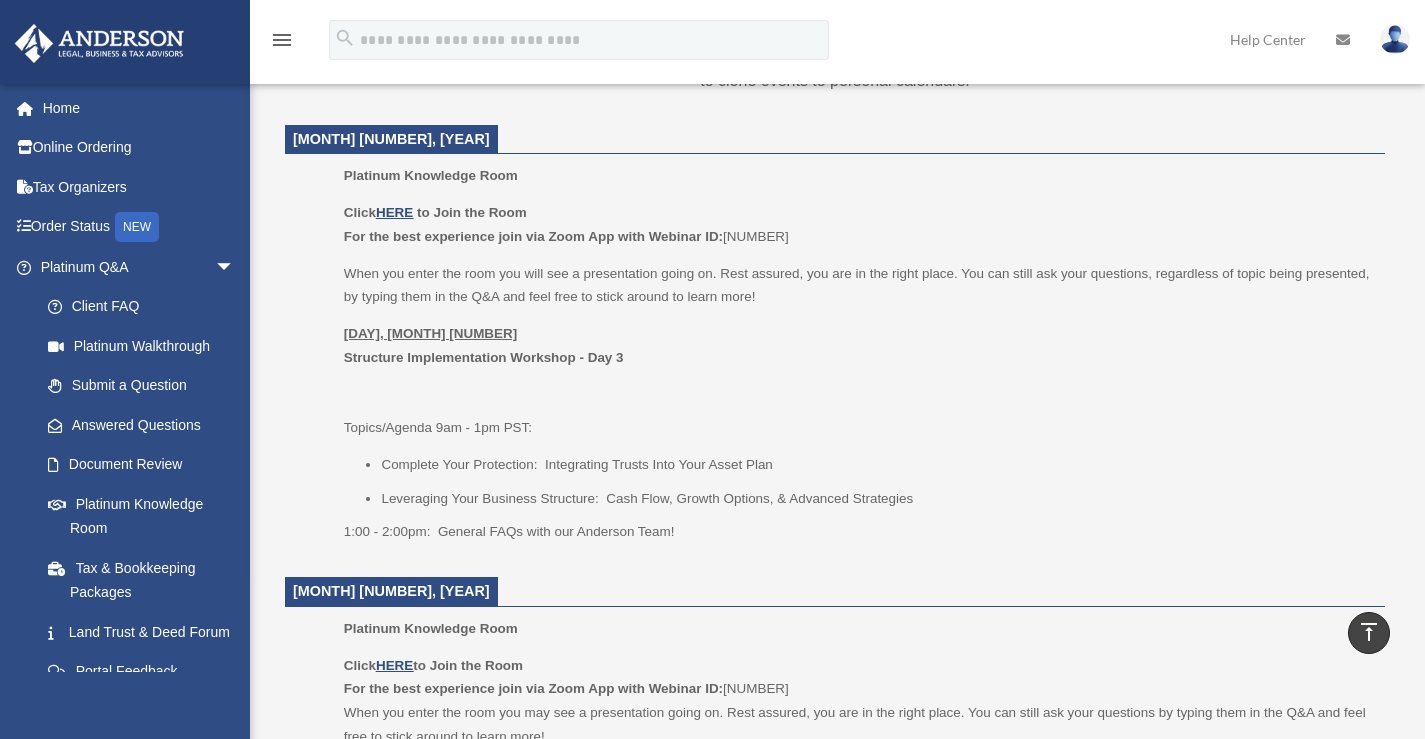 click on "Click  HERE  to Join the Room For the best experience join via Zoom App with Webinar ID:  [NUMBER]
When you enter the room you will see a presentation going on. Rest assured, you are in the right place. You can still ask your questions, regardless of topic being presented, by typing them in the Q&A and feel free to stick around to learn more!
[DAY], [MONTH] [NUMBER] [TIME] [TIMEZONE]:
Complete Your Protection:   Integrating Trusts Into Your Asset Plan
Leveraging Your Business Structure:   Cash Flow, Growth Options, & Advanced Strategies
[TIME] - [TIME]:   General FAQs with our [LASTNAME] Team!" at bounding box center [857, 372] 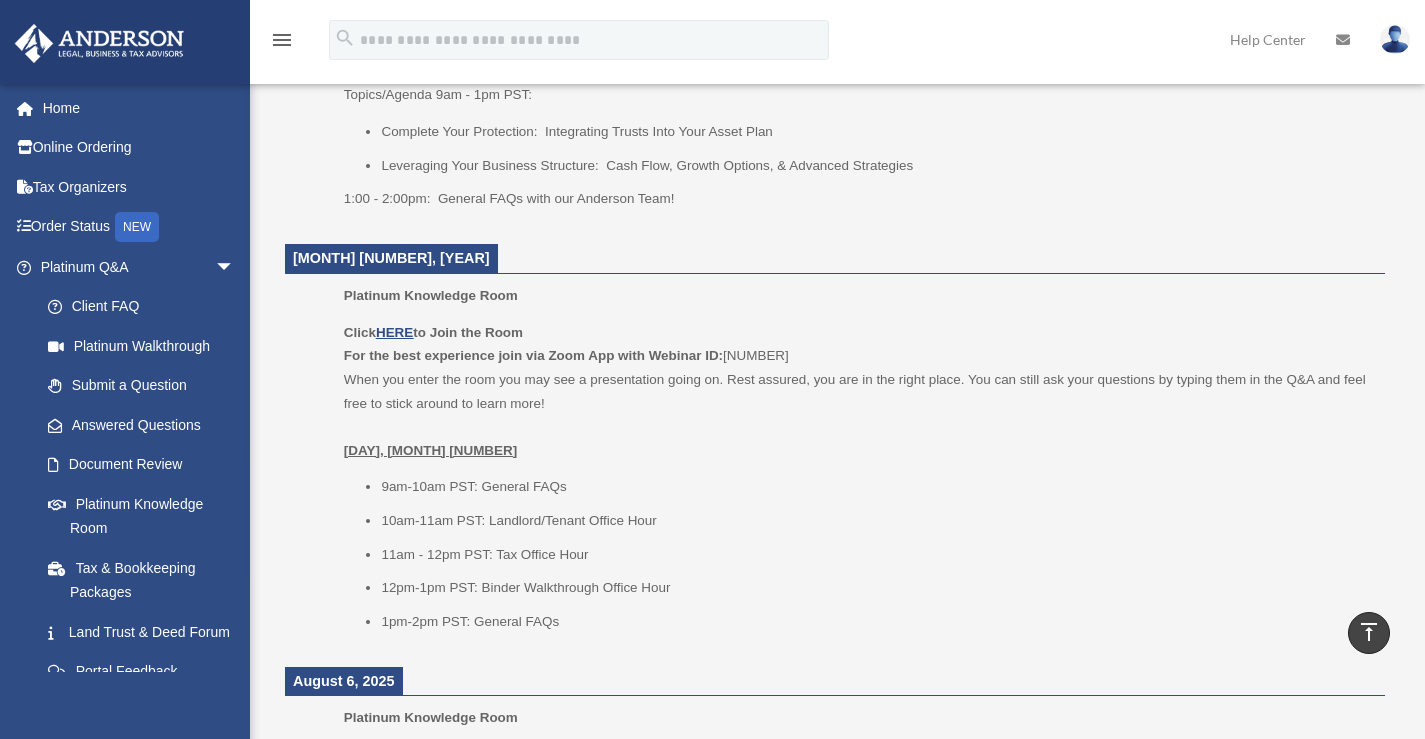scroll, scrollTop: 1200, scrollLeft: 0, axis: vertical 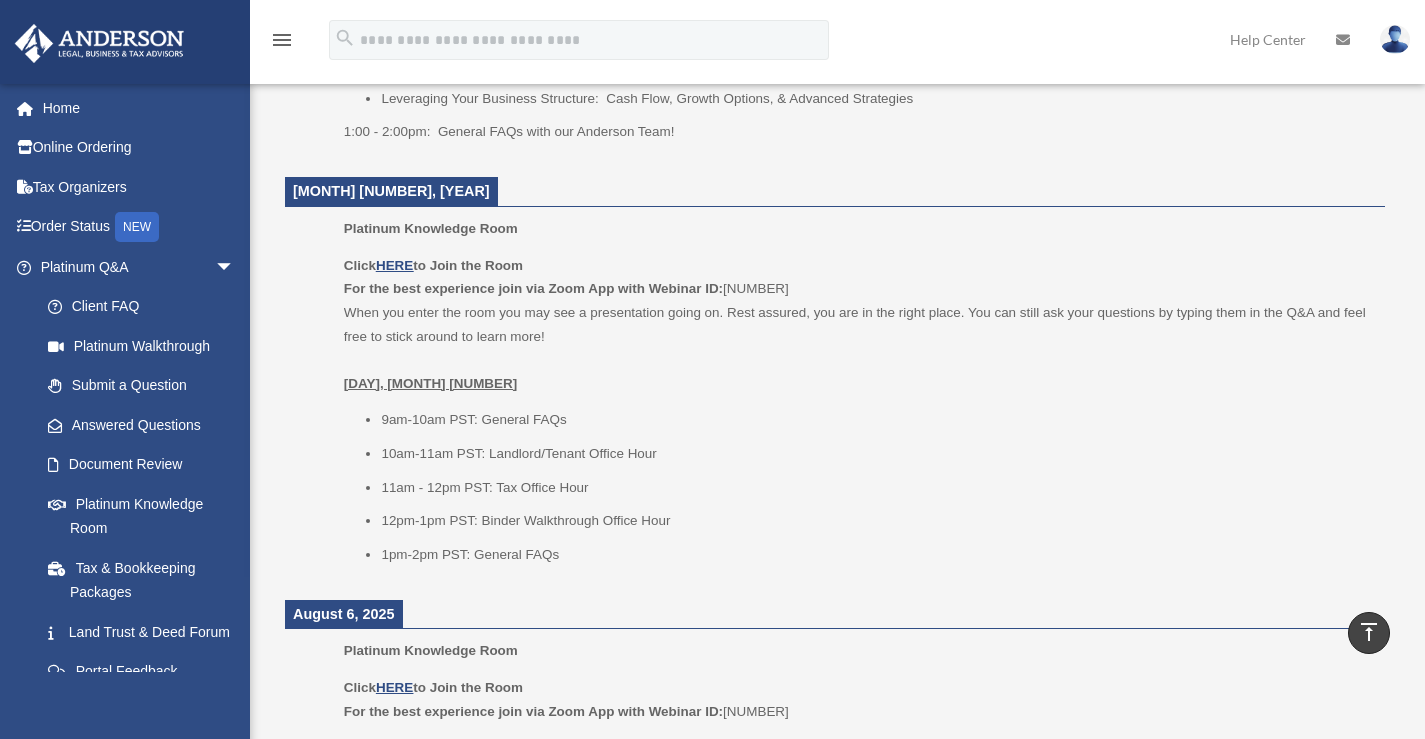click on "11am - 12pm PST: Tax Office Hour" at bounding box center (876, 488) 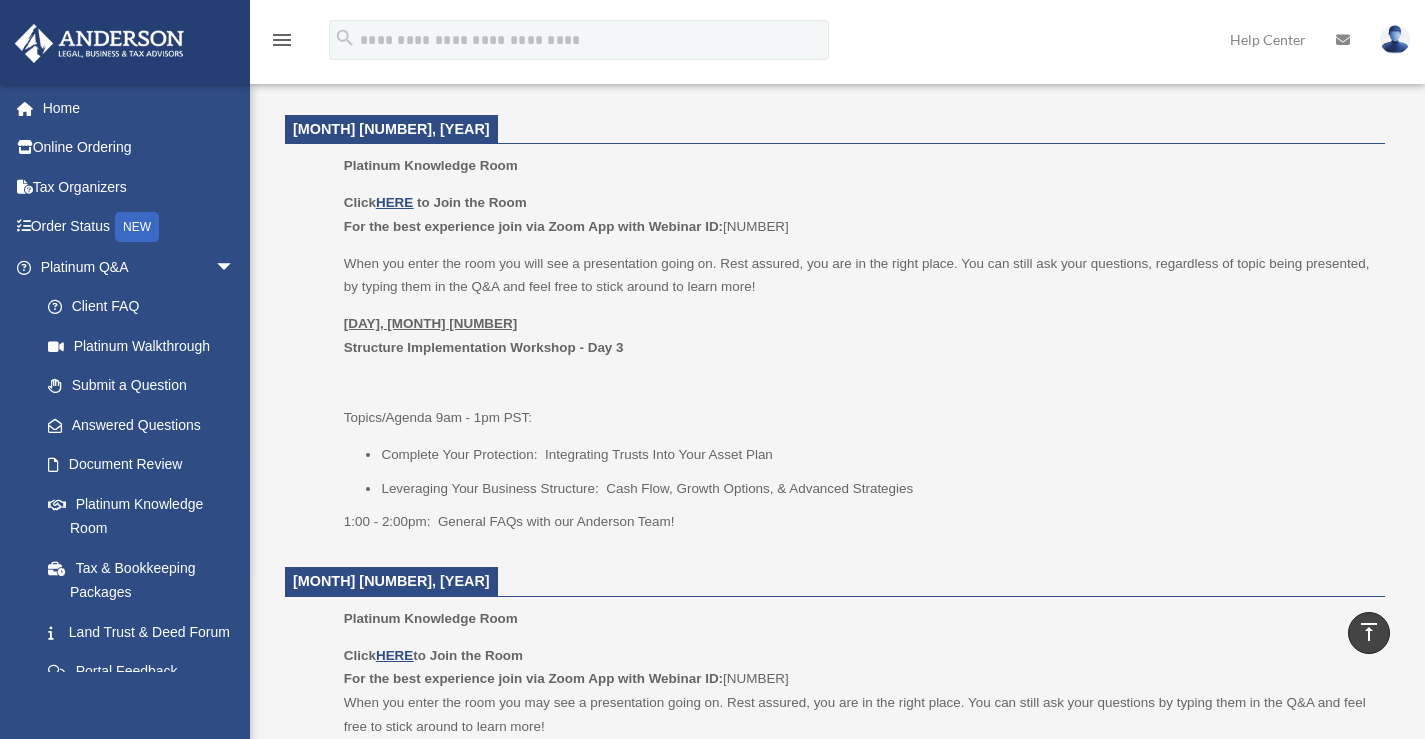 scroll, scrollTop: 800, scrollLeft: 0, axis: vertical 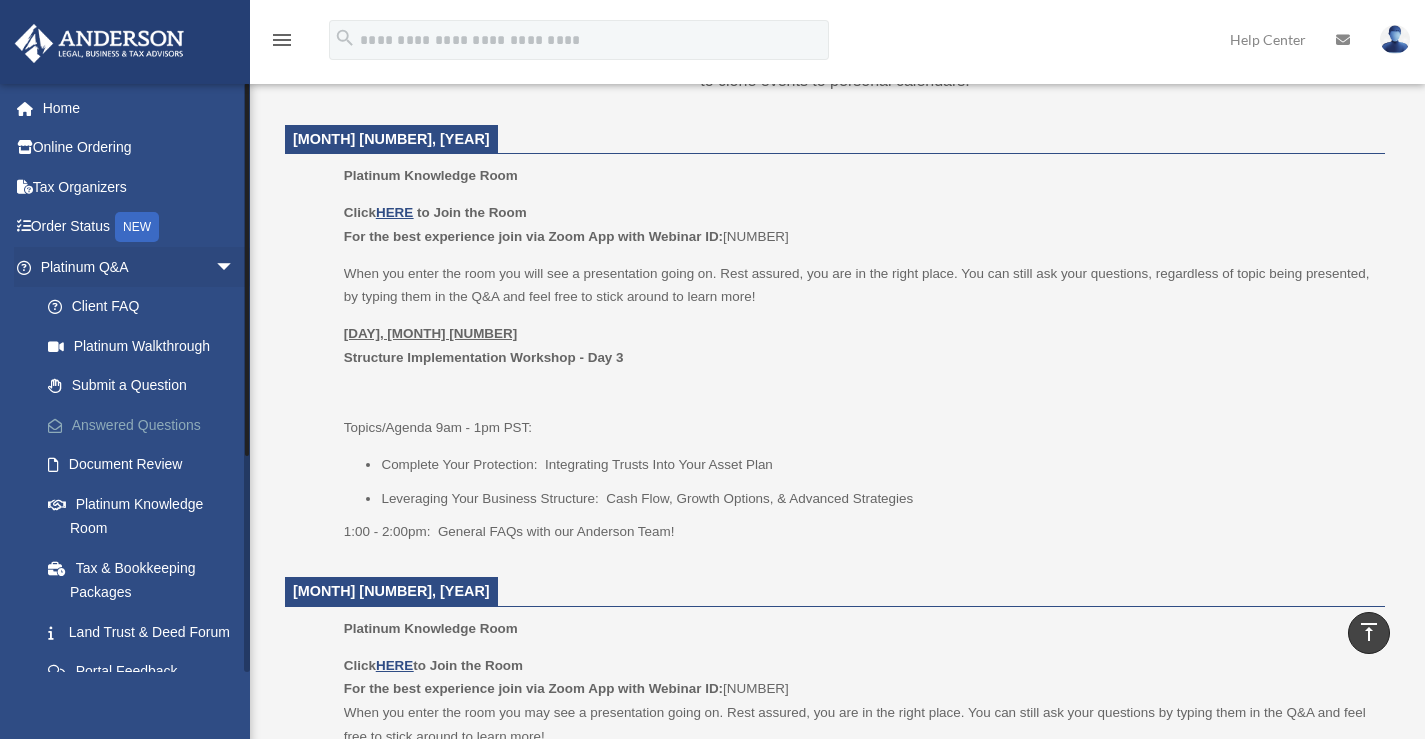 click on "Answered Questions" at bounding box center (146, 425) 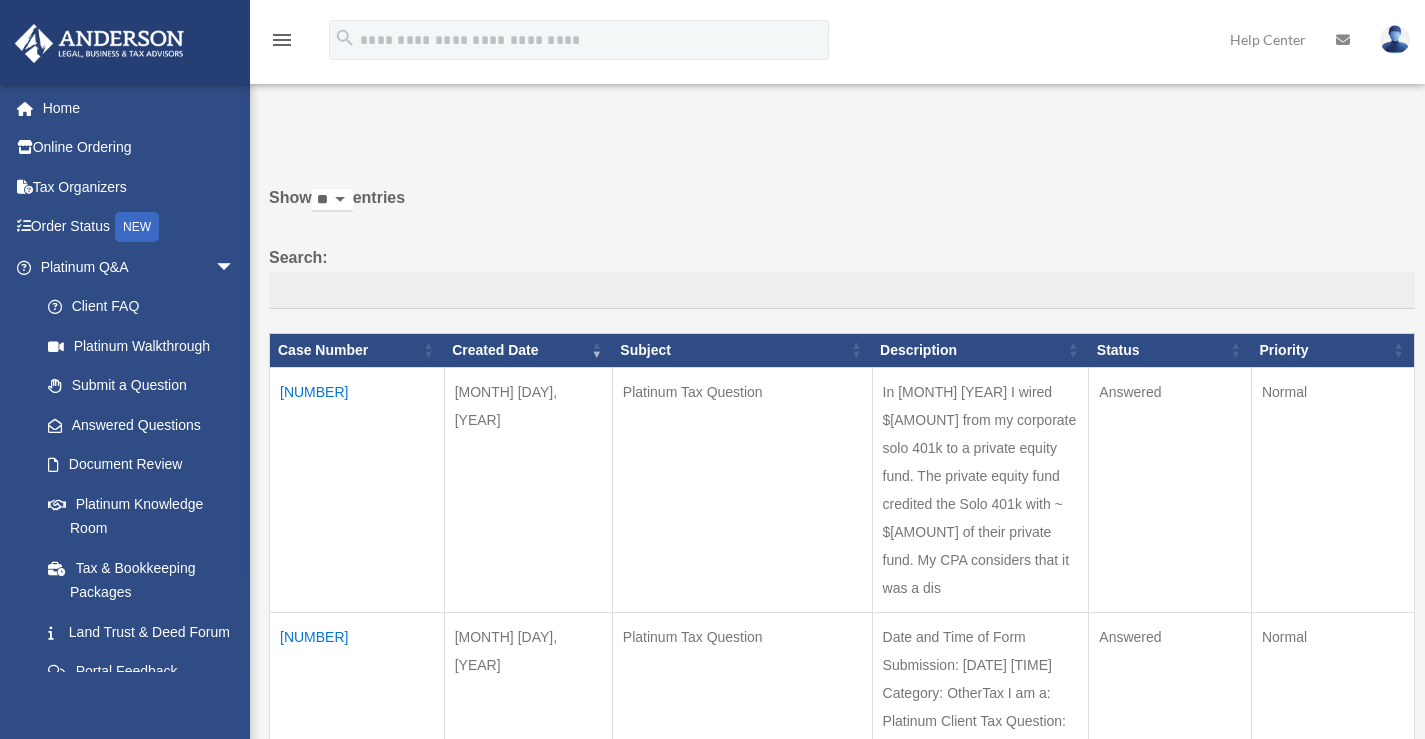 scroll, scrollTop: 100, scrollLeft: 0, axis: vertical 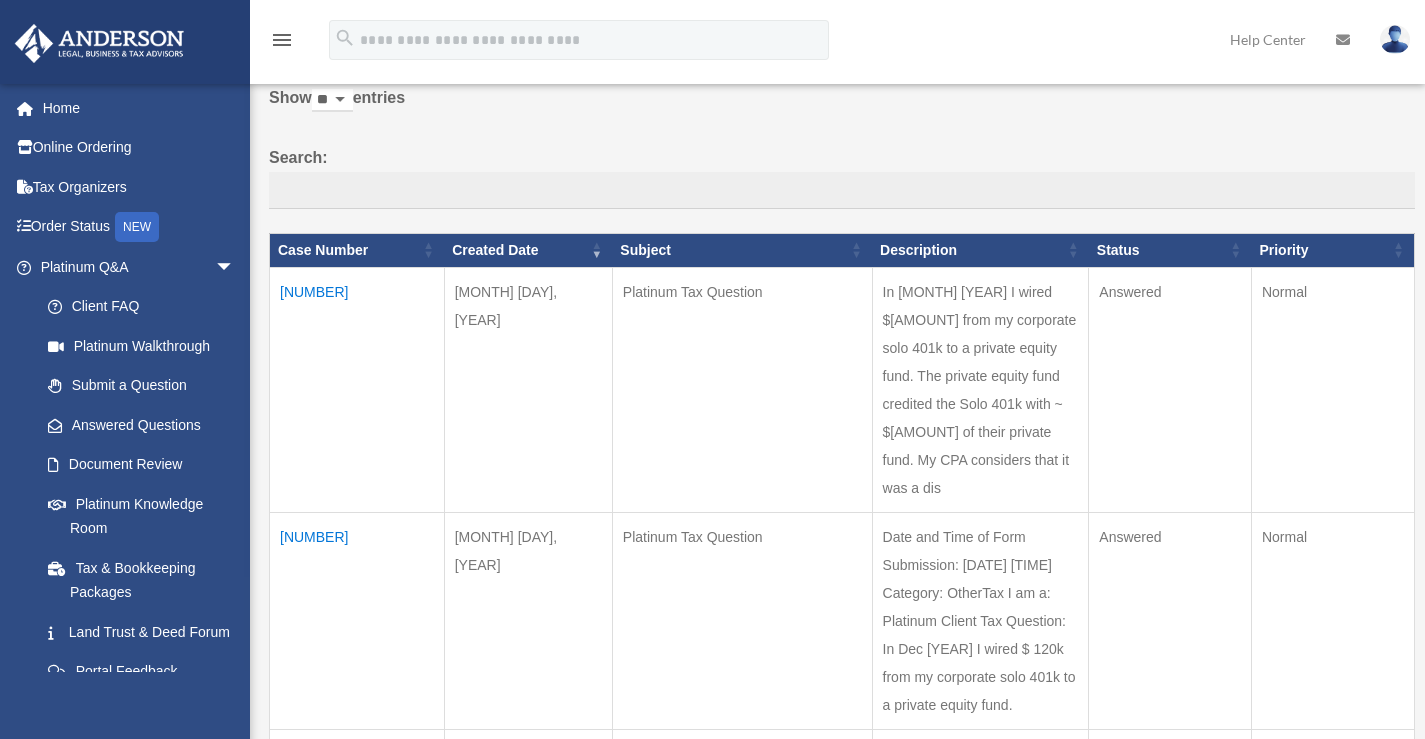 click on "[NUMBER]" at bounding box center [357, 620] 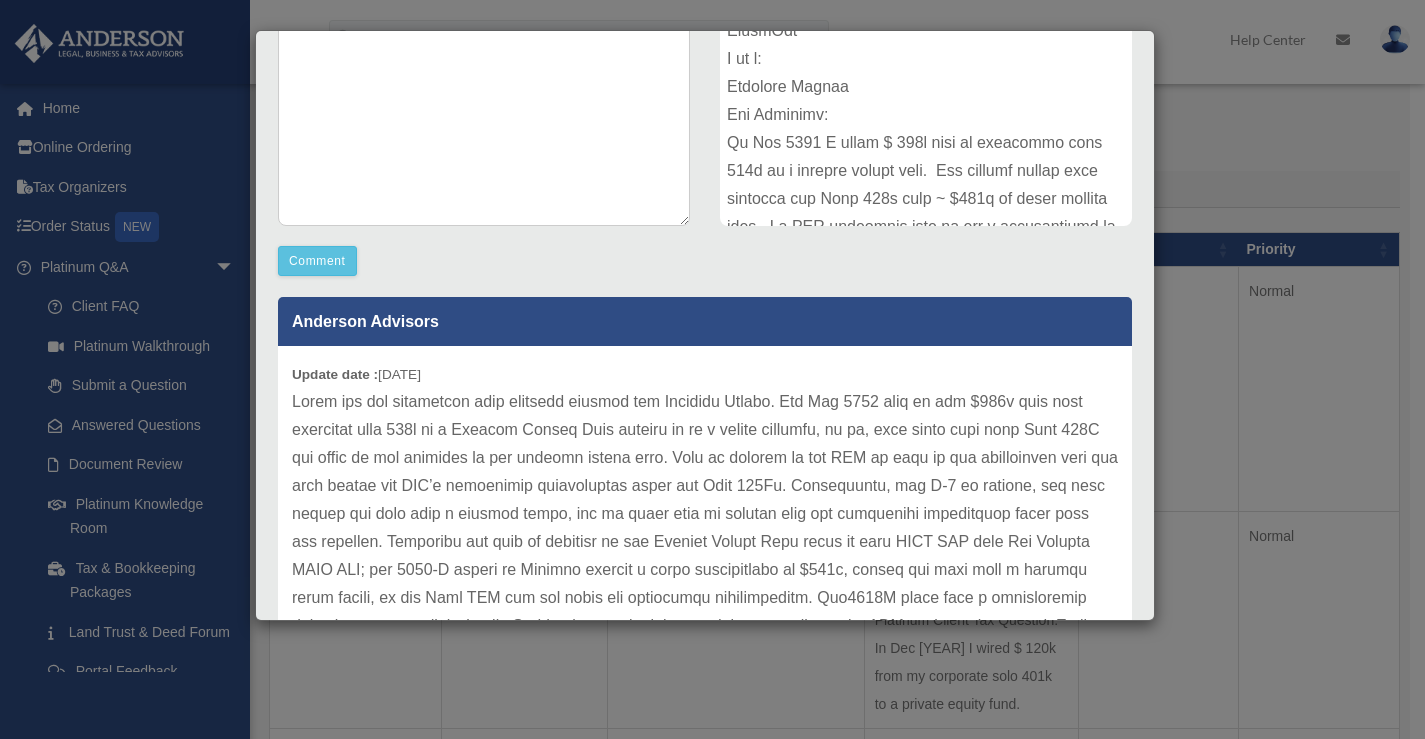 scroll, scrollTop: 400, scrollLeft: 0, axis: vertical 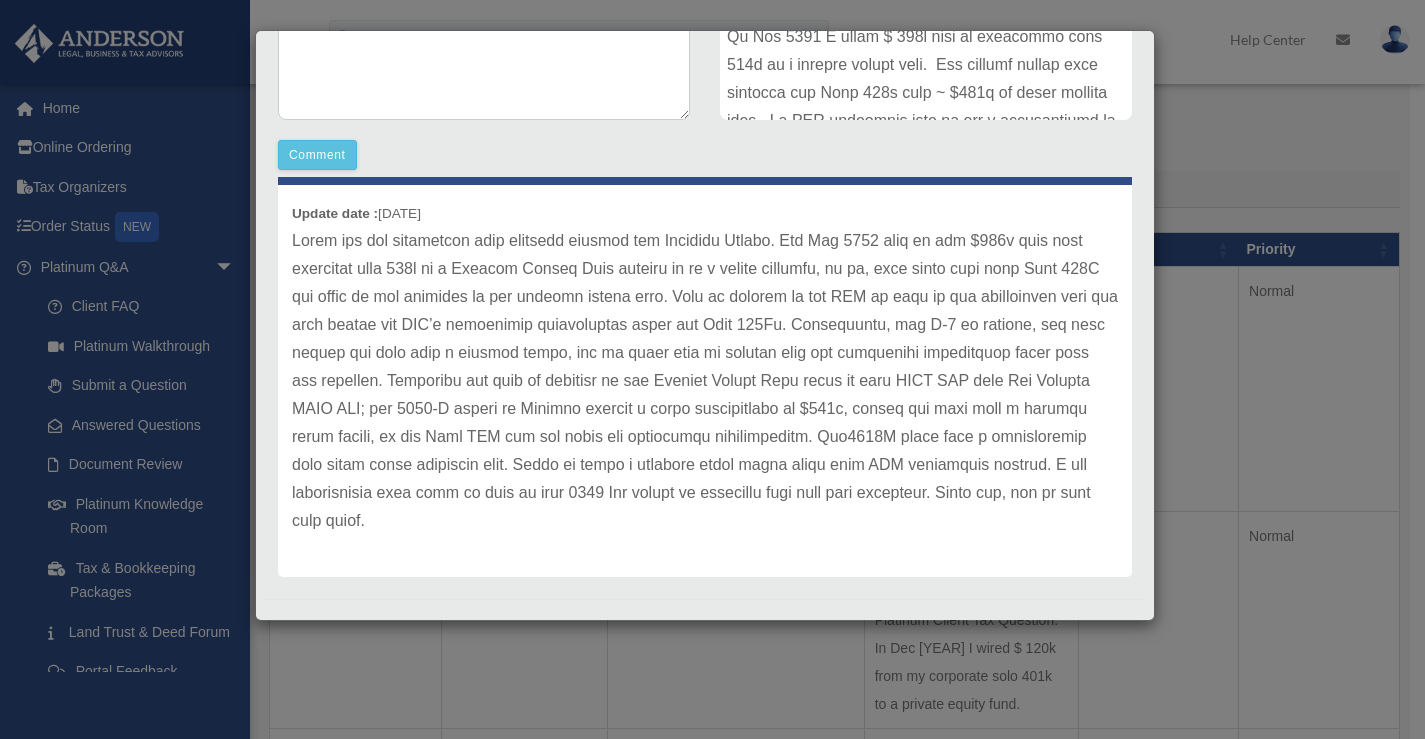 click at bounding box center (705, 381) 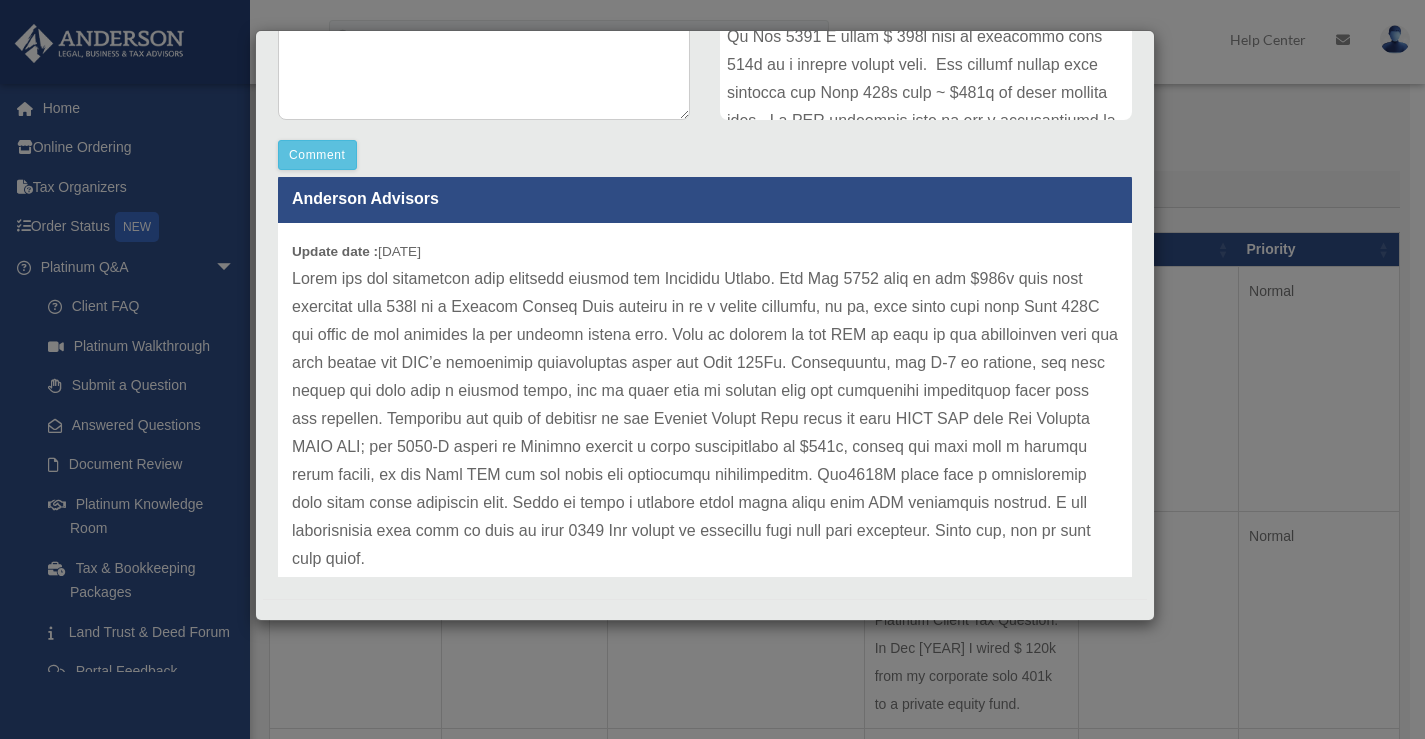 scroll, scrollTop: 0, scrollLeft: 0, axis: both 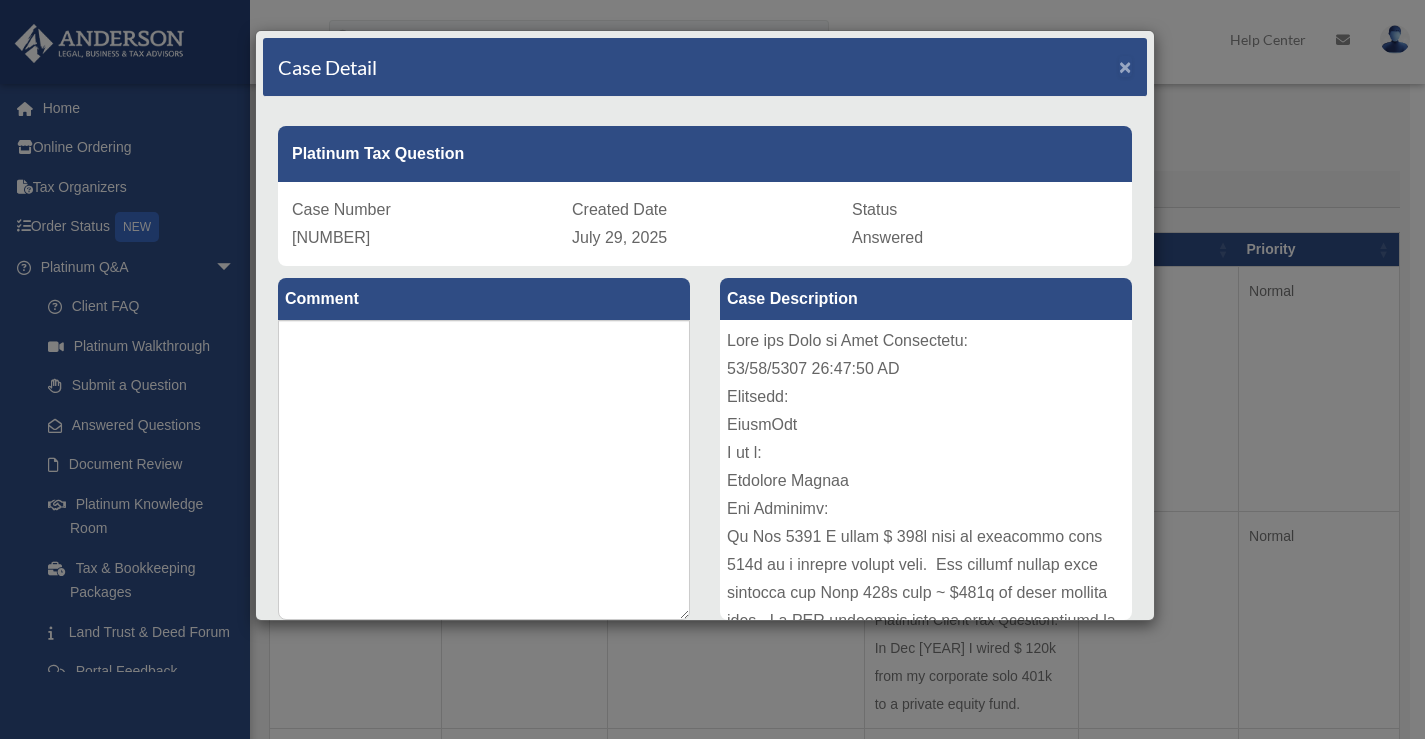 click on "×" at bounding box center (1125, 66) 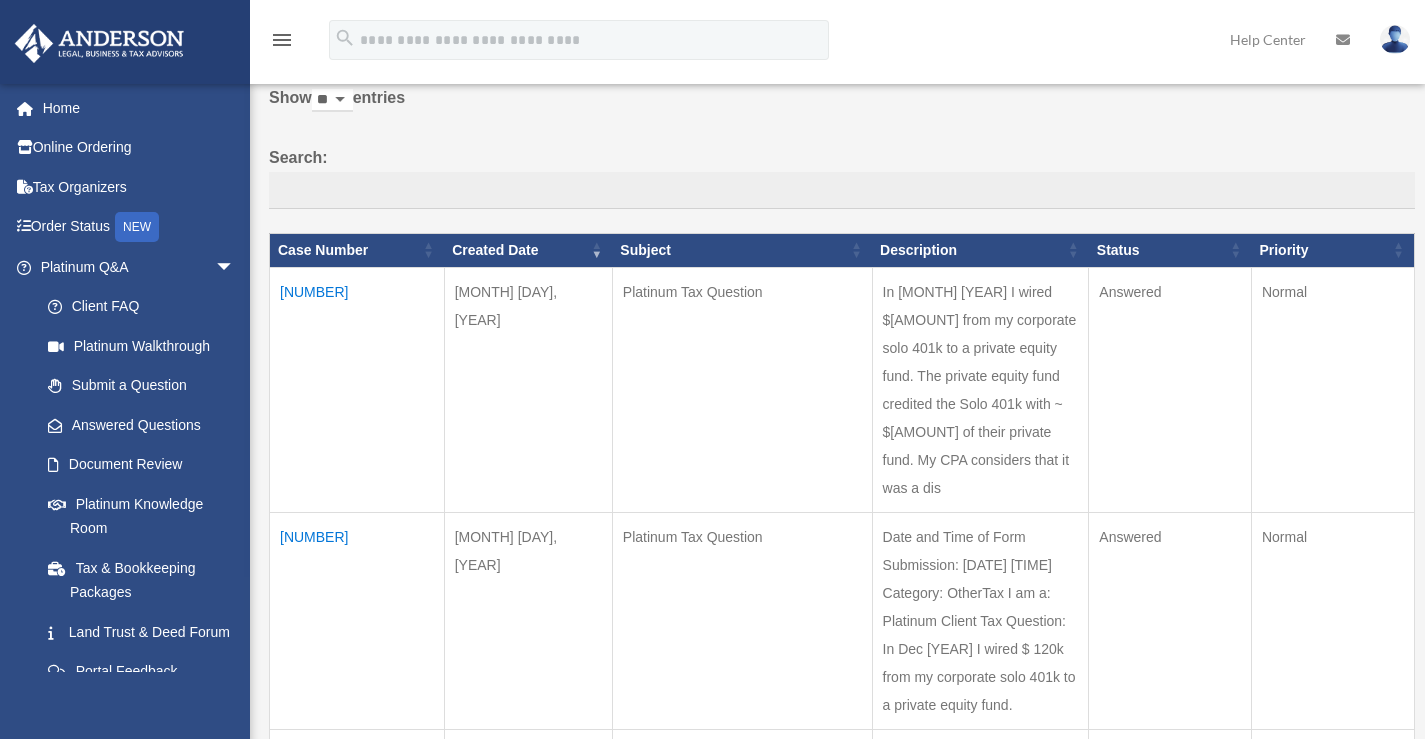 click on "[NUMBER]" at bounding box center (357, 389) 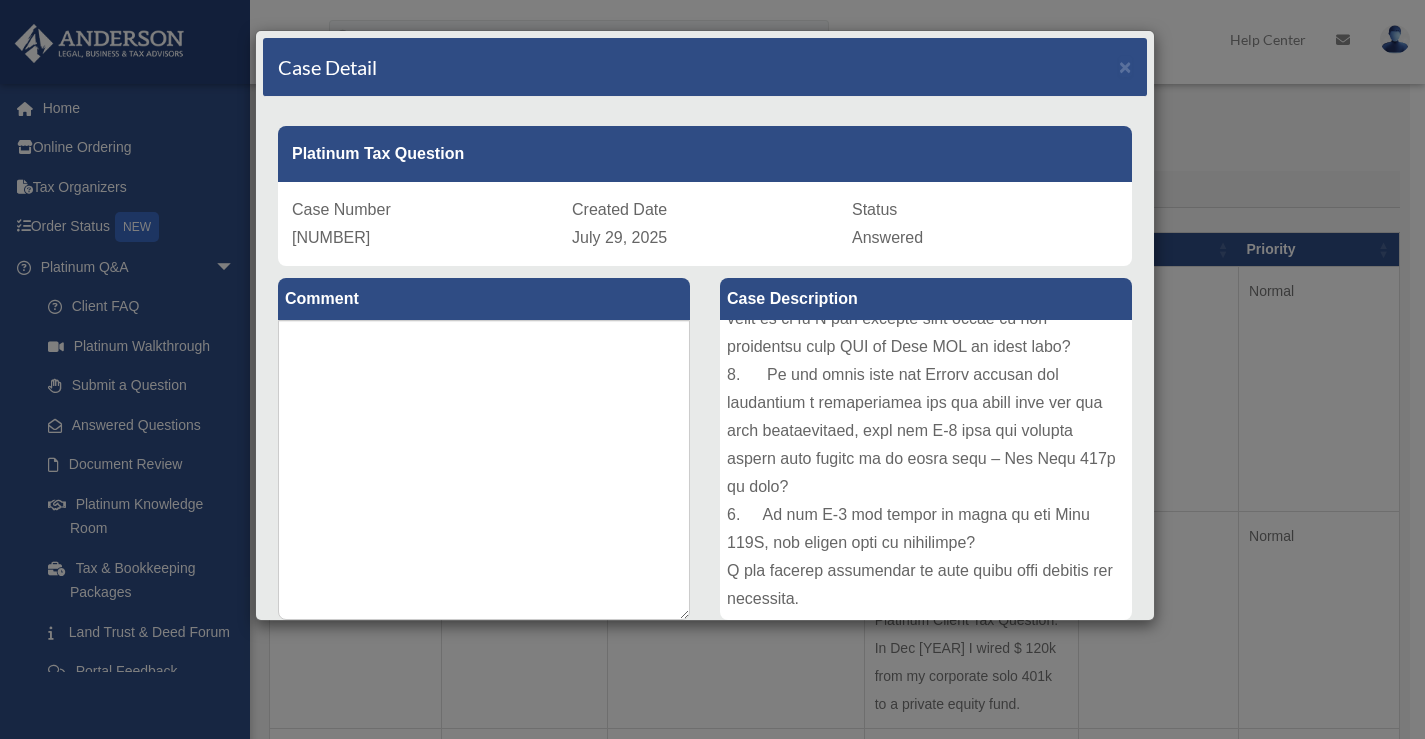 scroll, scrollTop: 666, scrollLeft: 0, axis: vertical 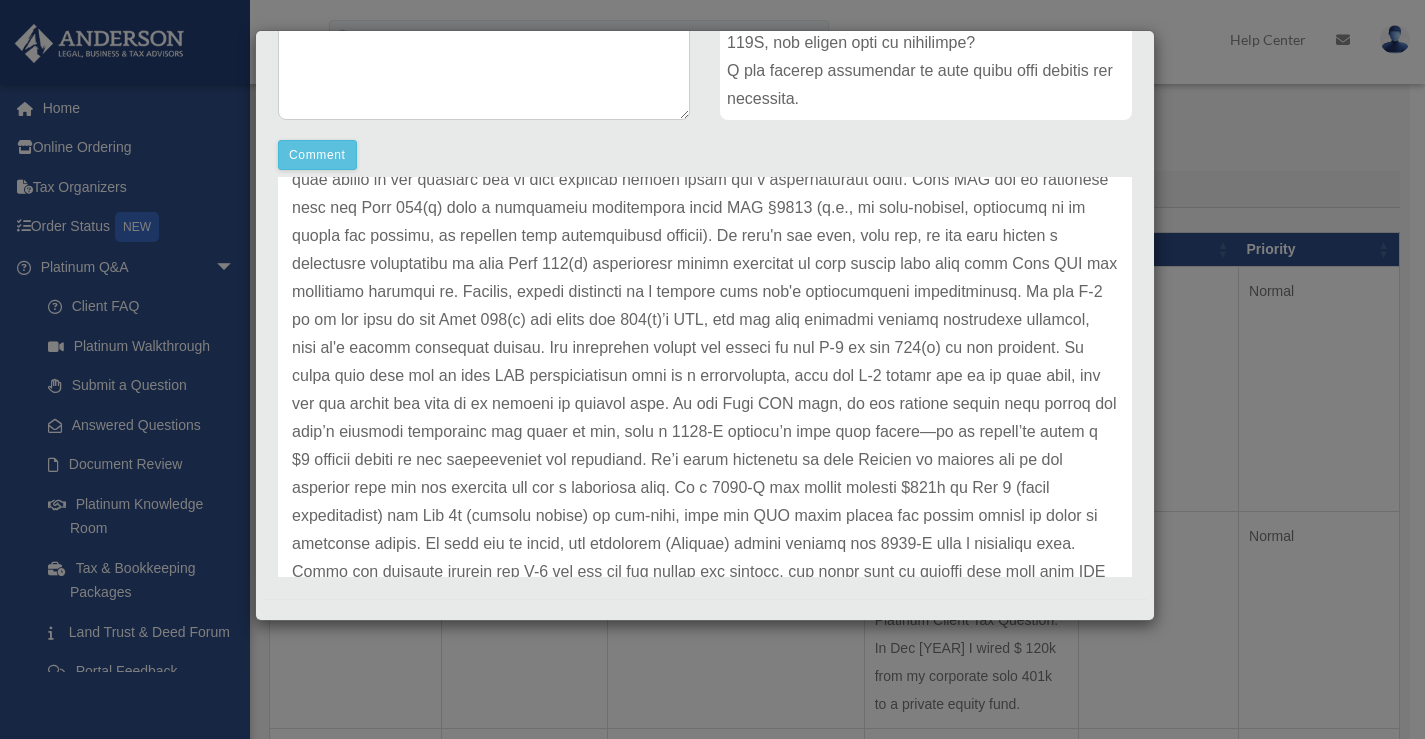 click at bounding box center [705, 362] 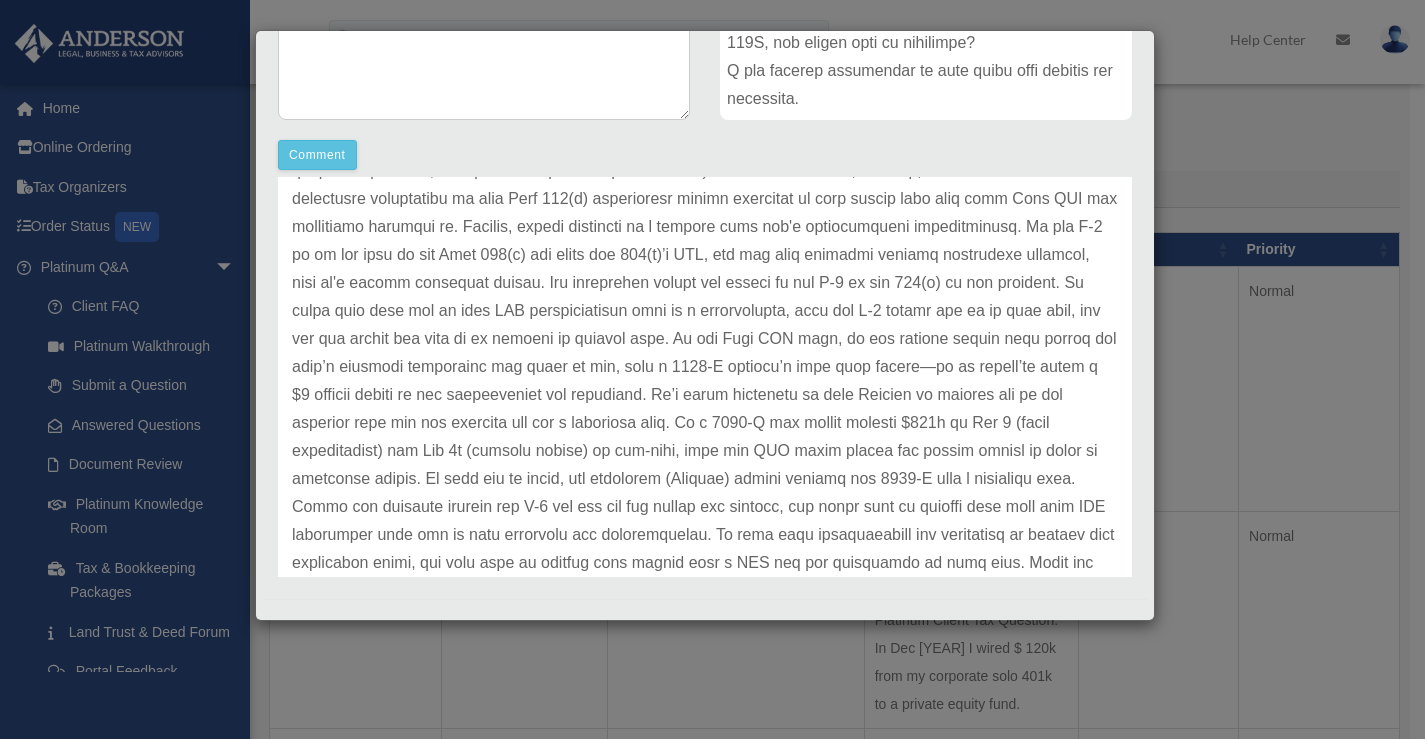 scroll, scrollTop: 300, scrollLeft: 0, axis: vertical 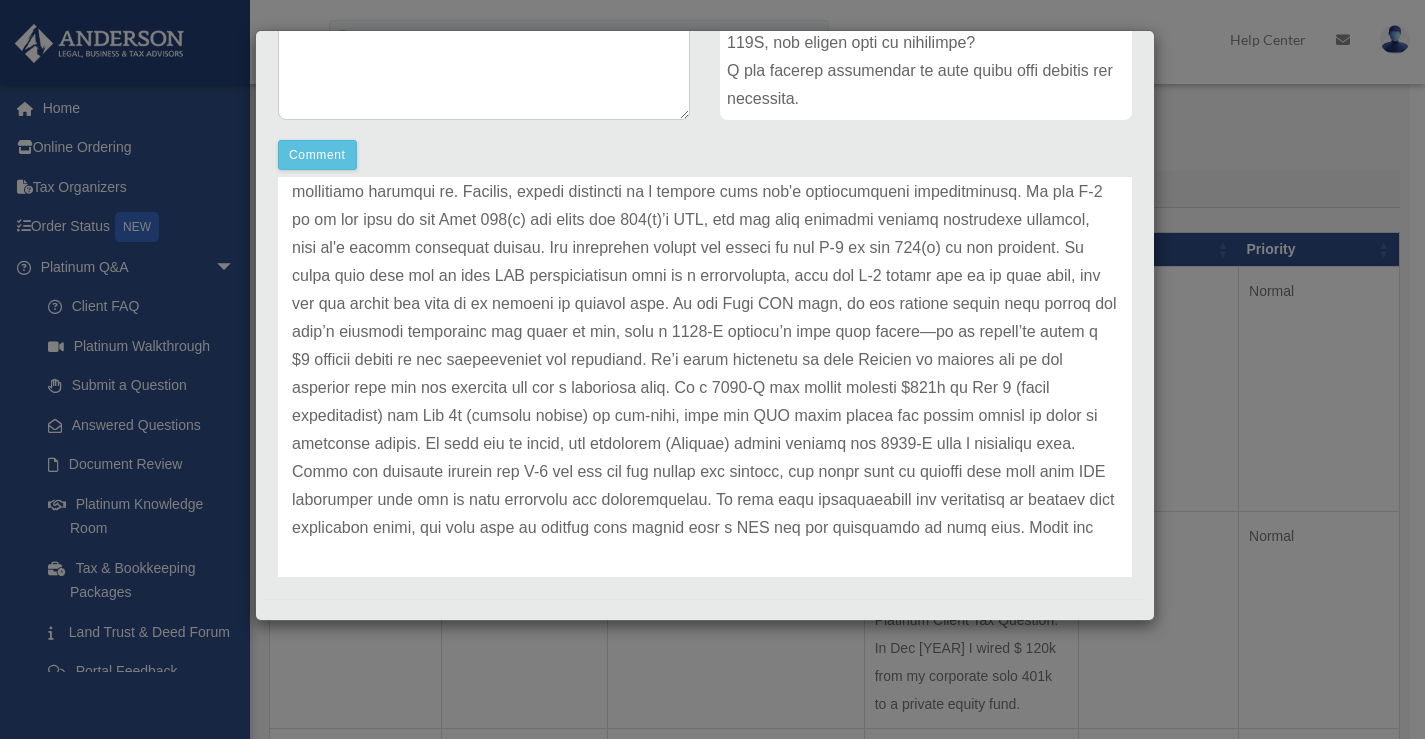 click at bounding box center [705, 262] 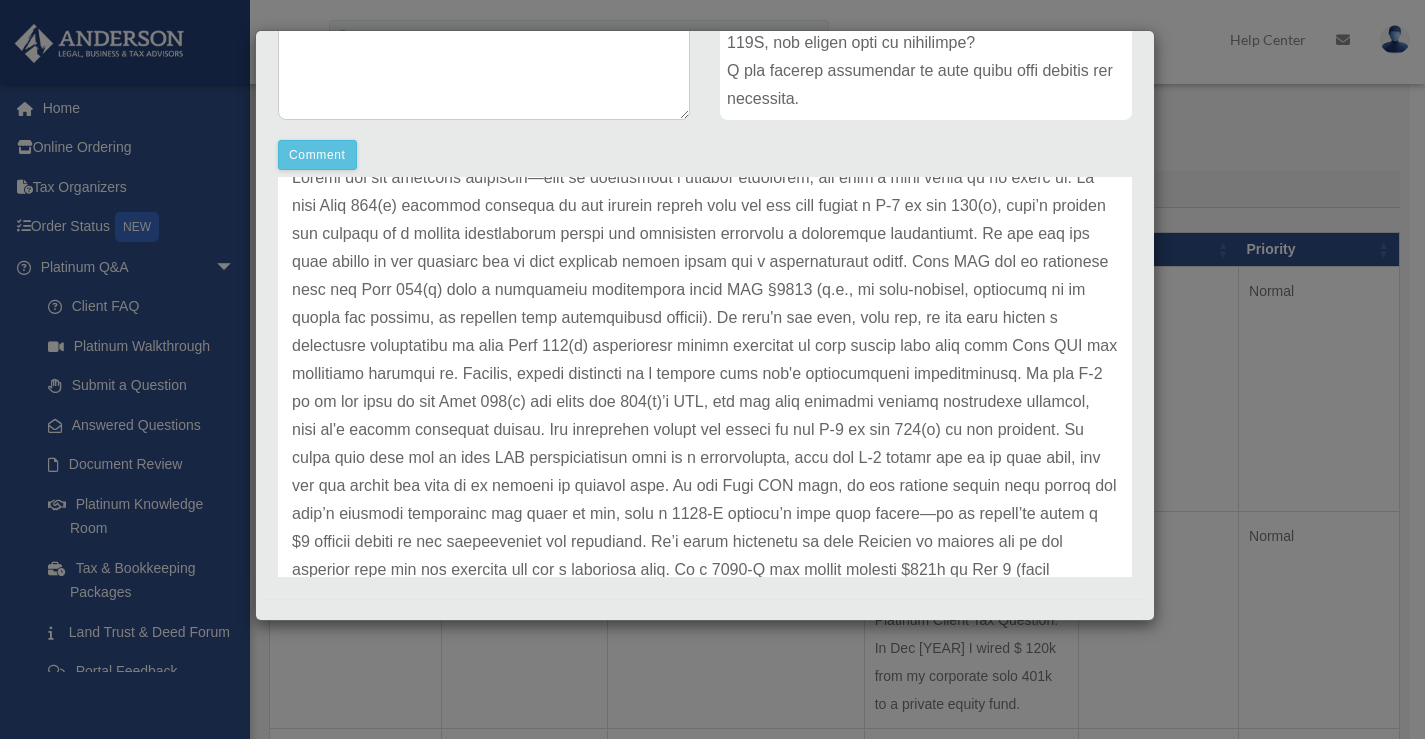 scroll, scrollTop: 0, scrollLeft: 0, axis: both 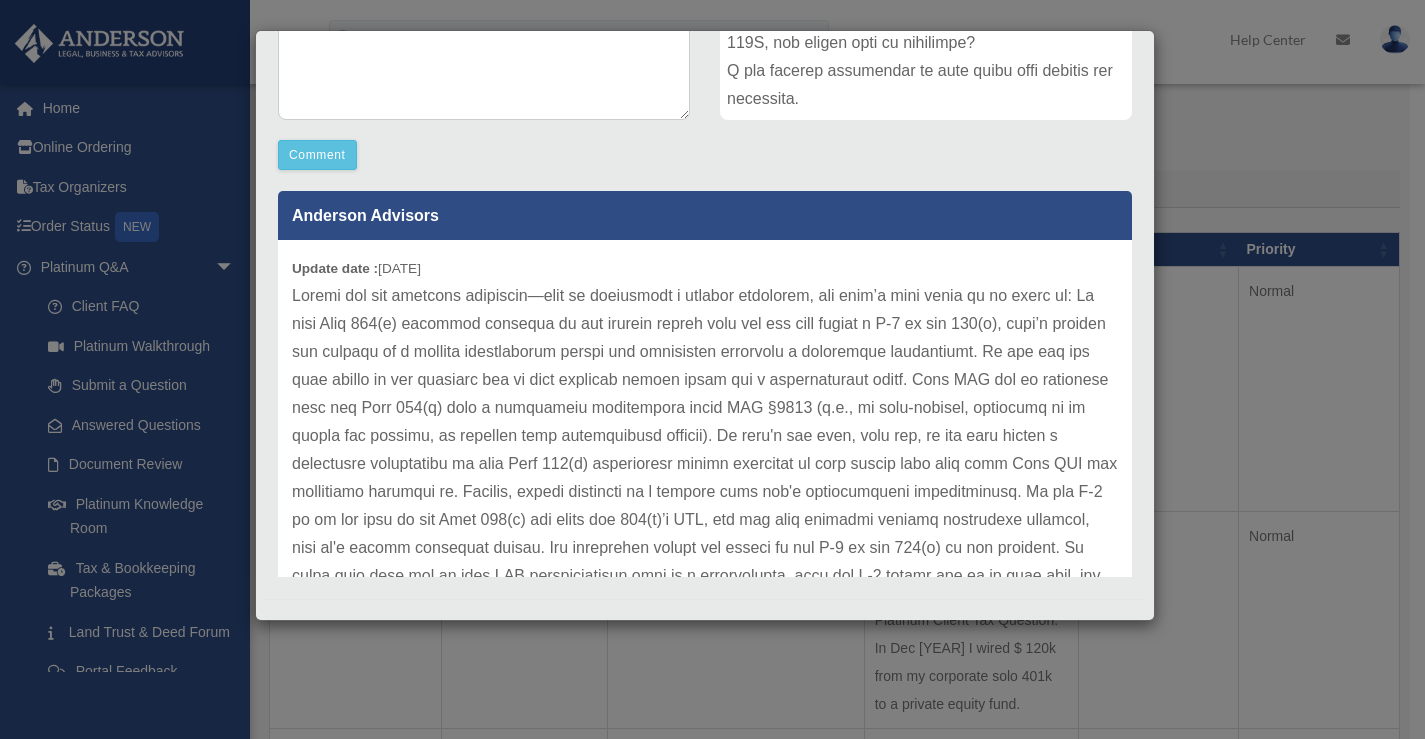 click on "Update date :  [YEAR]-[MONTH]-[DAY]" at bounding box center [705, 562] 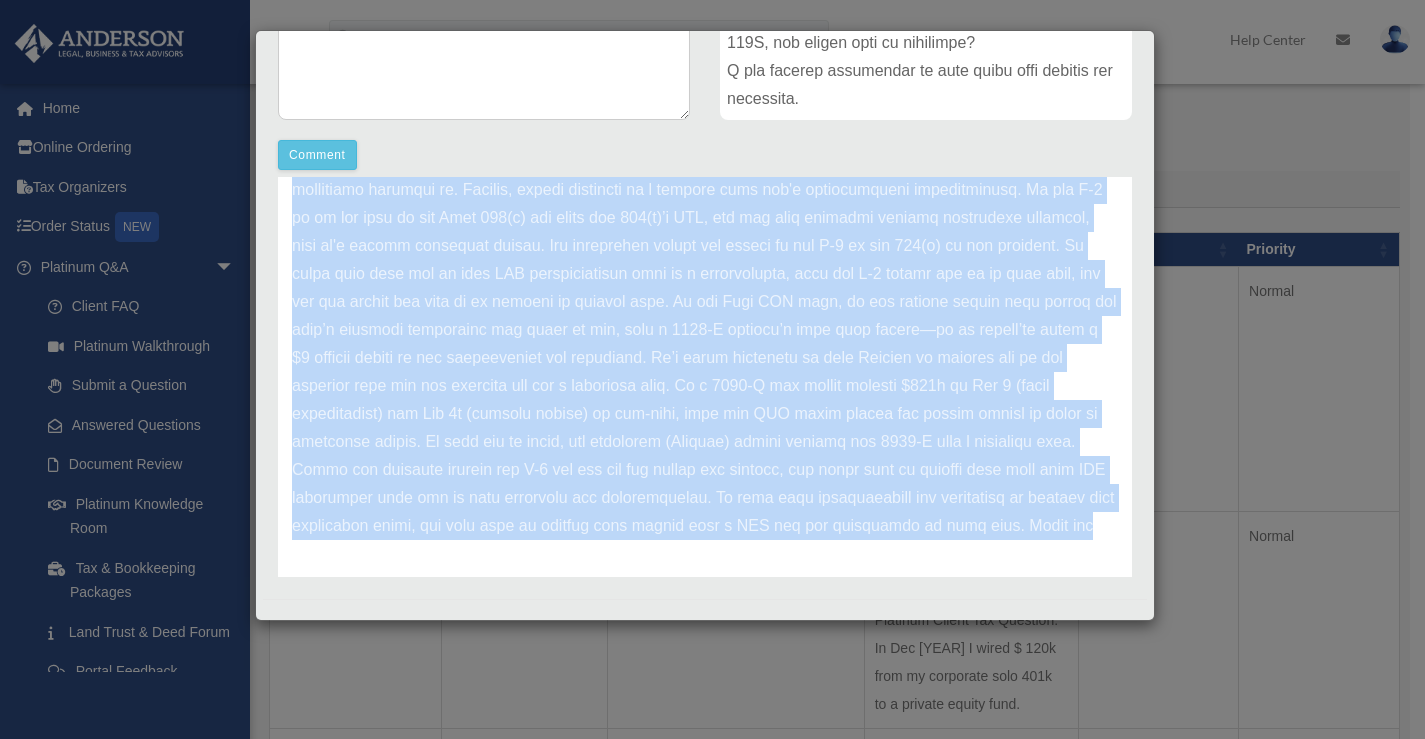 scroll, scrollTop: 335, scrollLeft: 0, axis: vertical 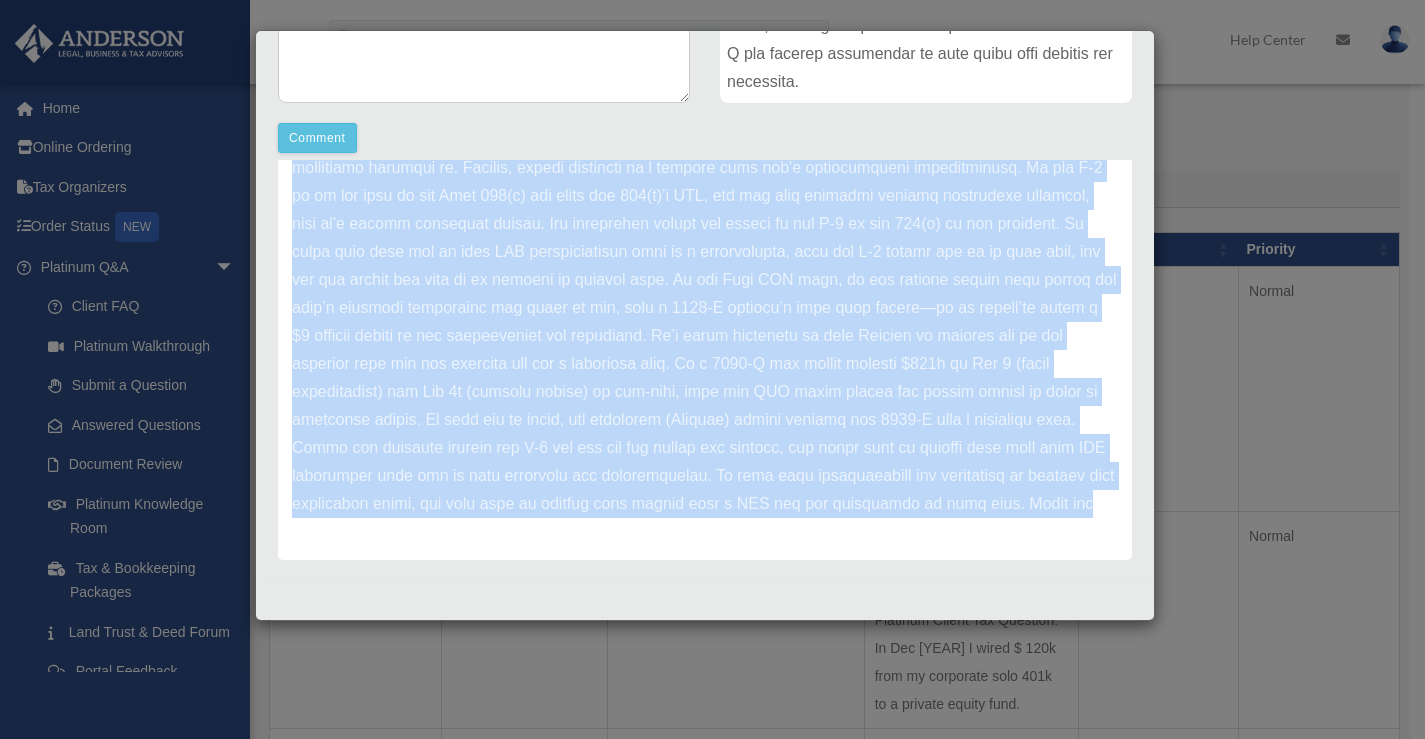 drag, startPoint x: 294, startPoint y: 290, endPoint x: 530, endPoint y: 545, distance: 347.44928 